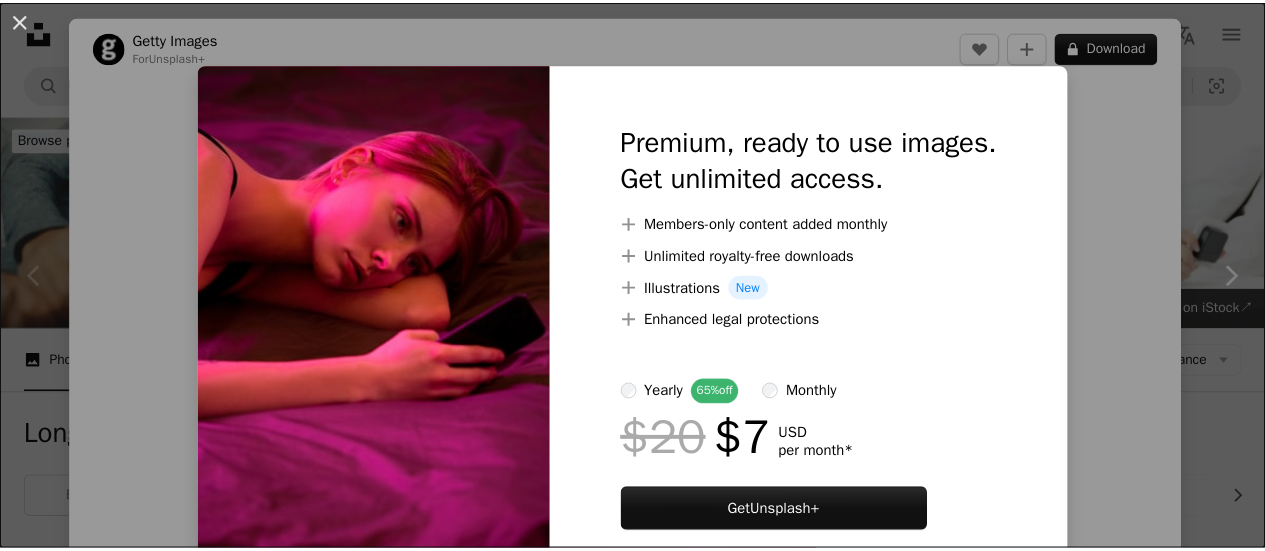 scroll, scrollTop: 542, scrollLeft: 0, axis: vertical 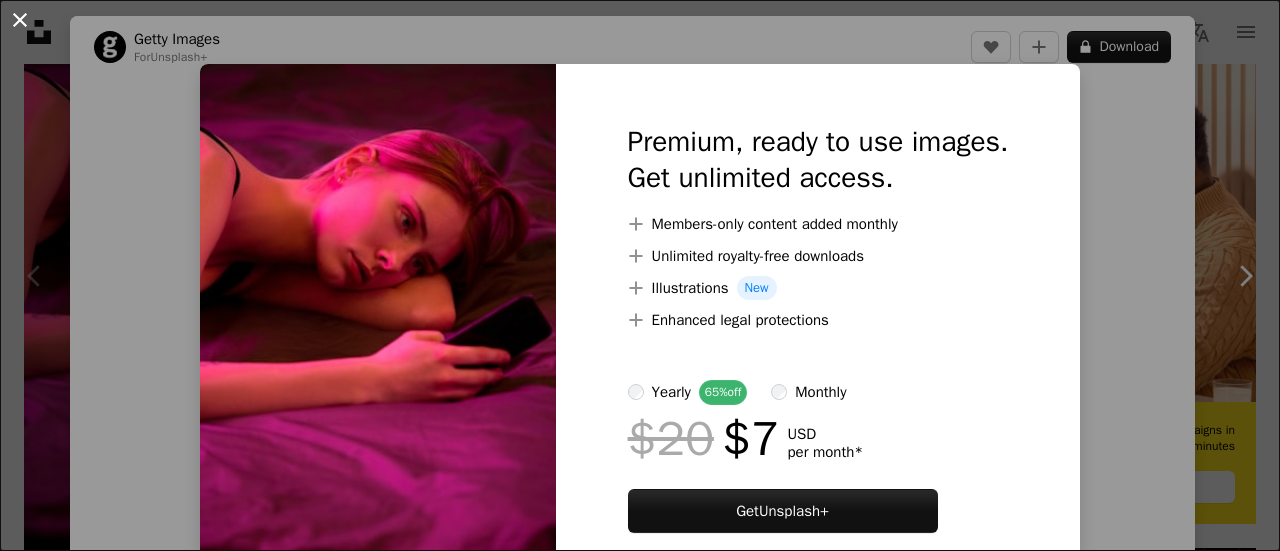 click on "An X shape" at bounding box center (20, 20) 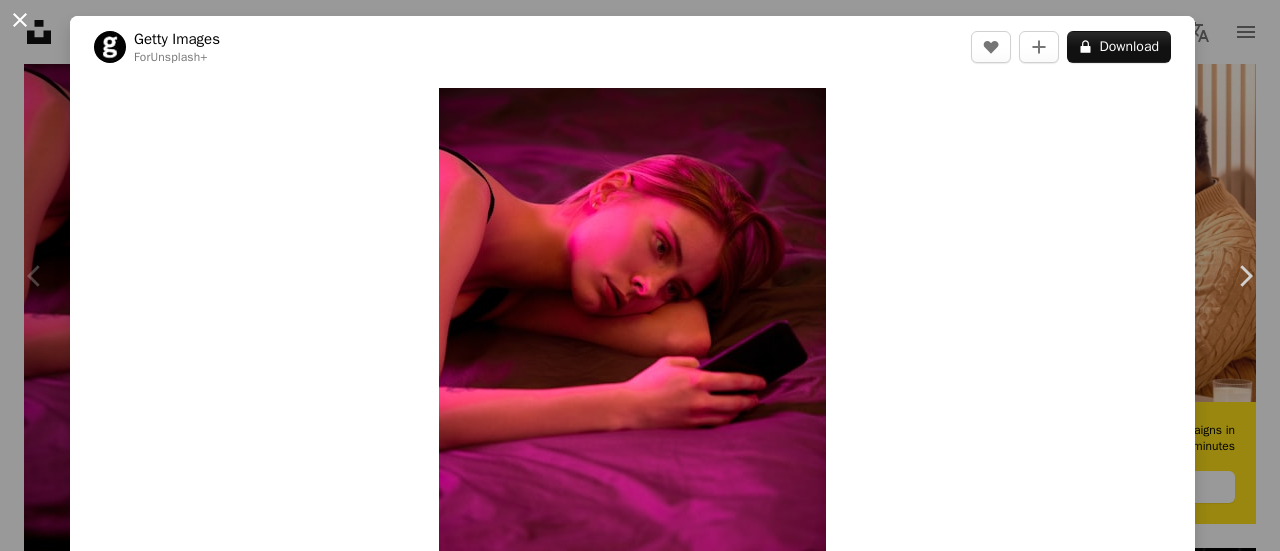 click on "An X shape" at bounding box center (20, 20) 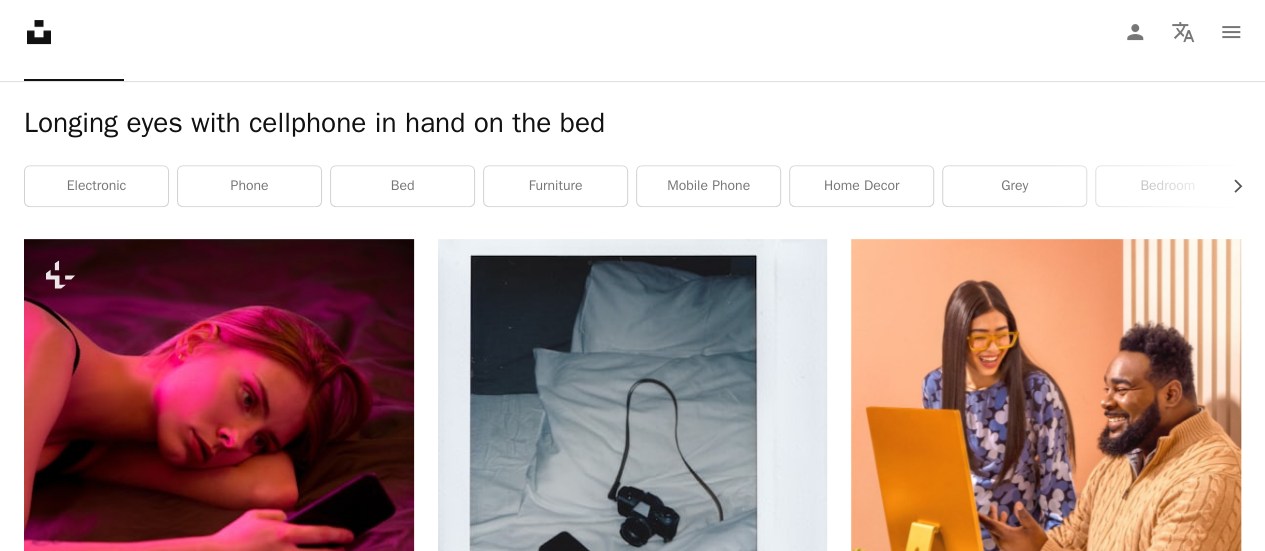scroll, scrollTop: 0, scrollLeft: 0, axis: both 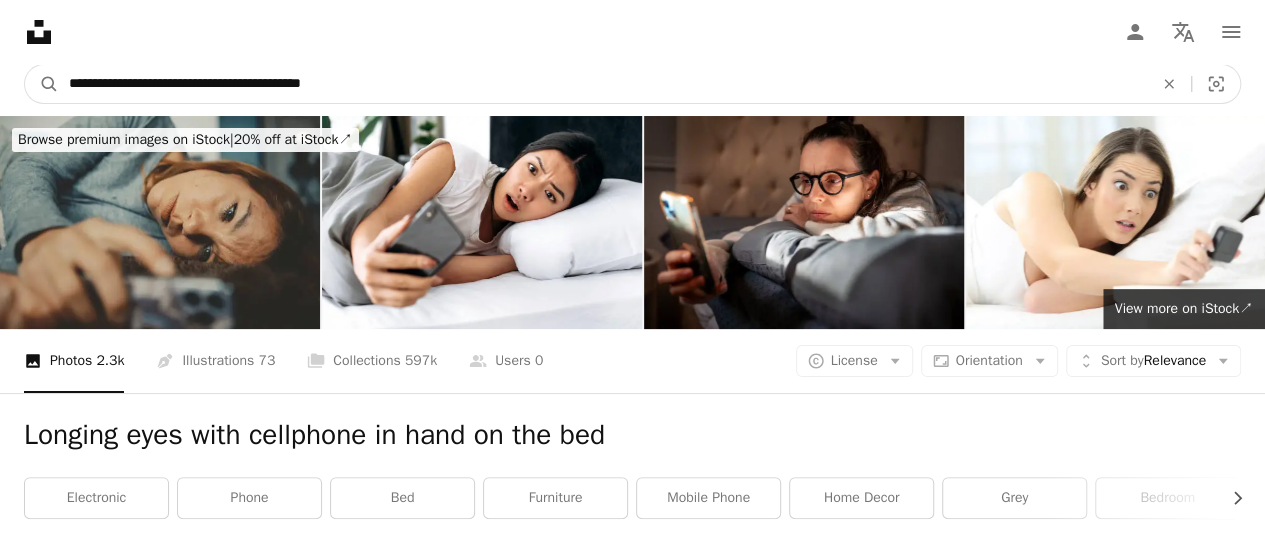click on "**********" at bounding box center [603, 84] 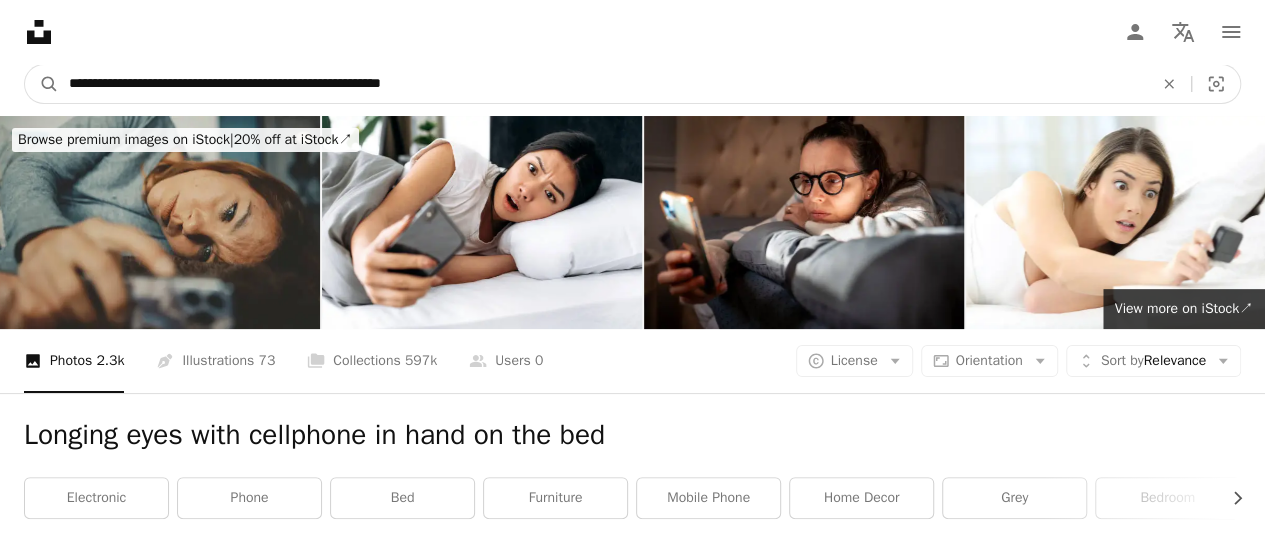 type on "**********" 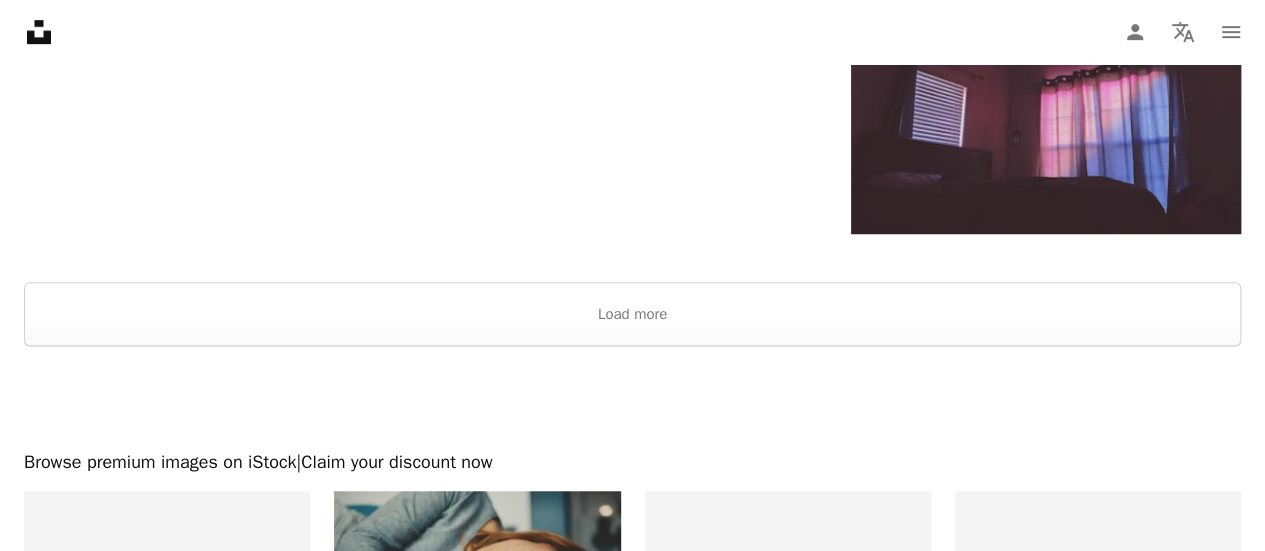 scroll, scrollTop: 4352, scrollLeft: 0, axis: vertical 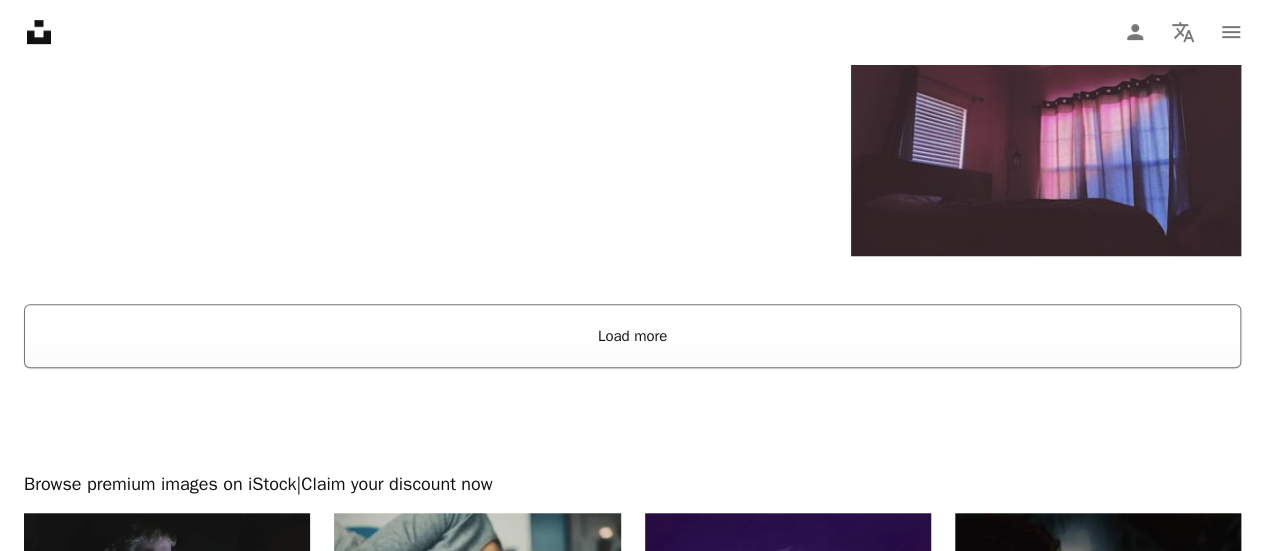 click on "Load more" at bounding box center [632, 336] 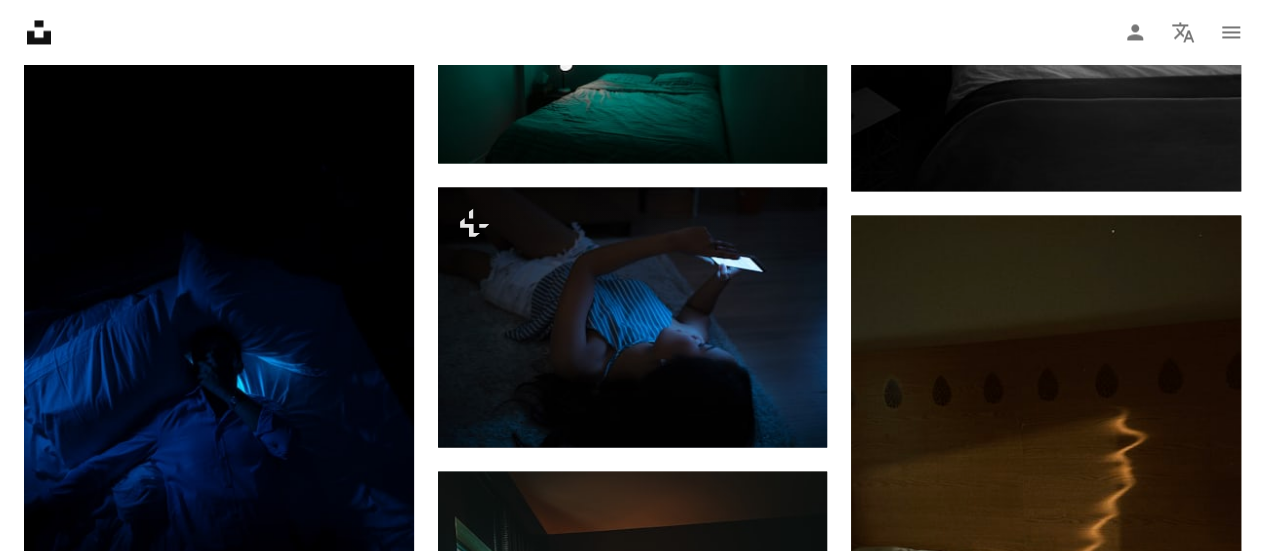 scroll, scrollTop: 5490, scrollLeft: 0, axis: vertical 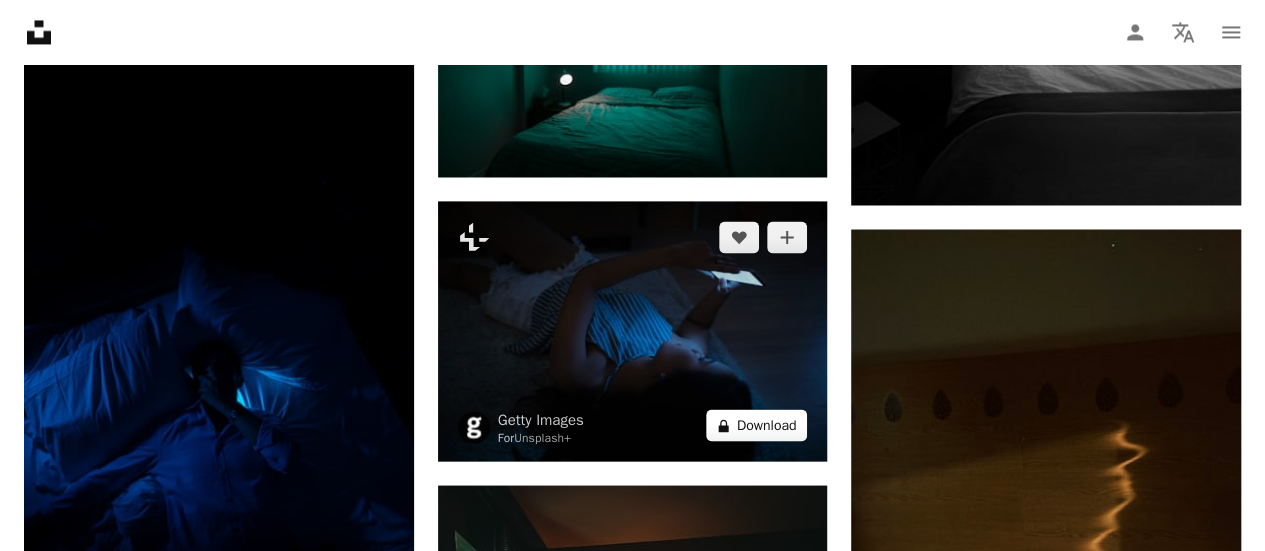 click on "A lock Download" at bounding box center [757, 425] 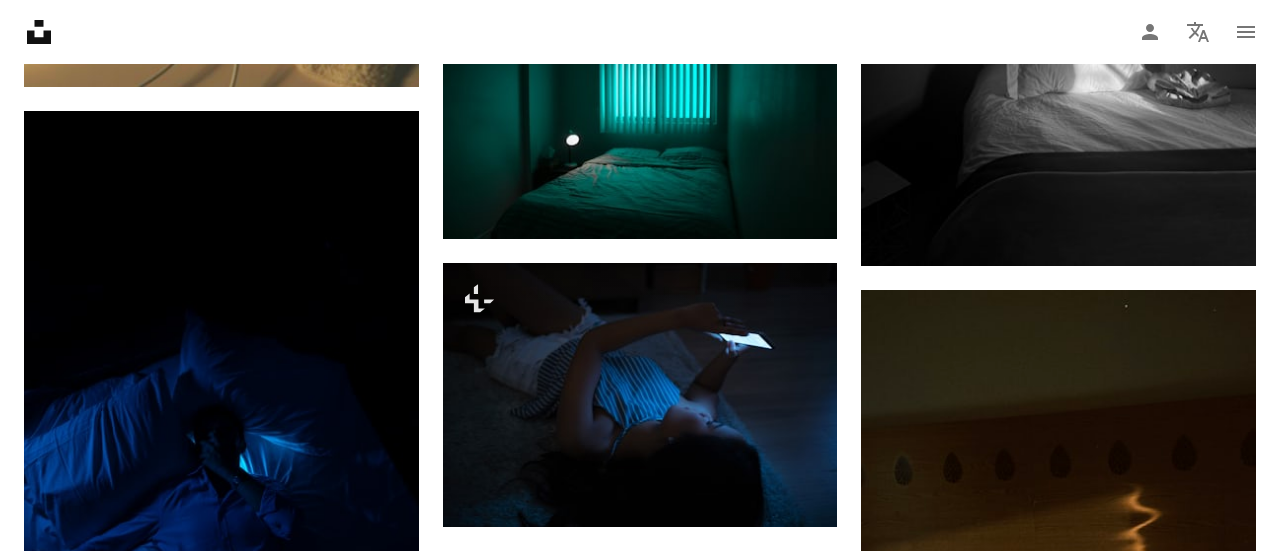 click on "An X shape" at bounding box center [20, 20] 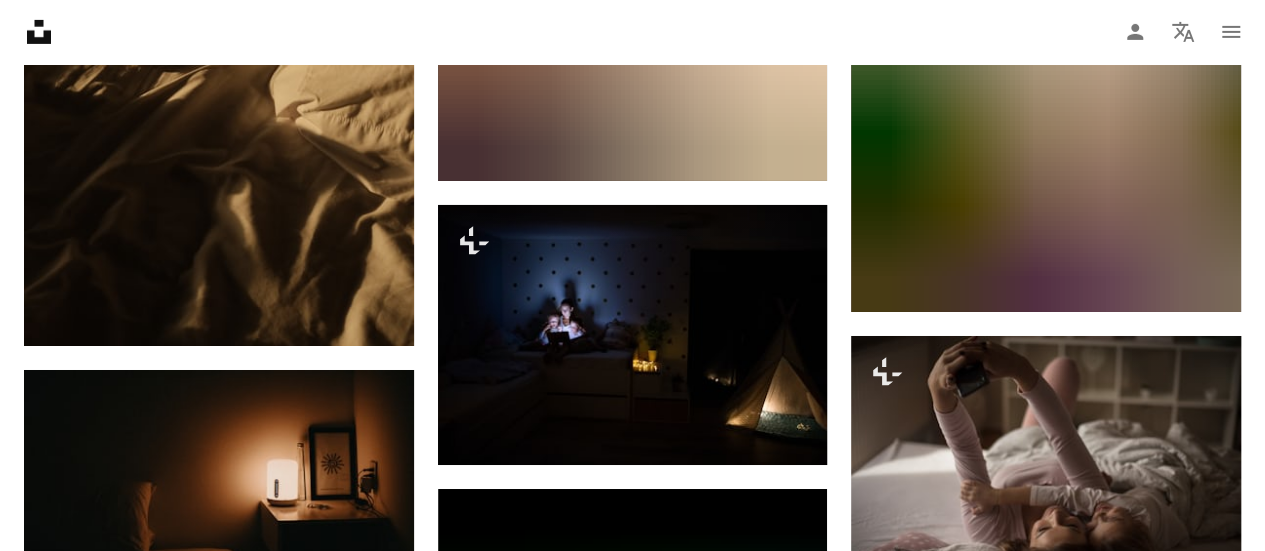 scroll, scrollTop: 7234, scrollLeft: 0, axis: vertical 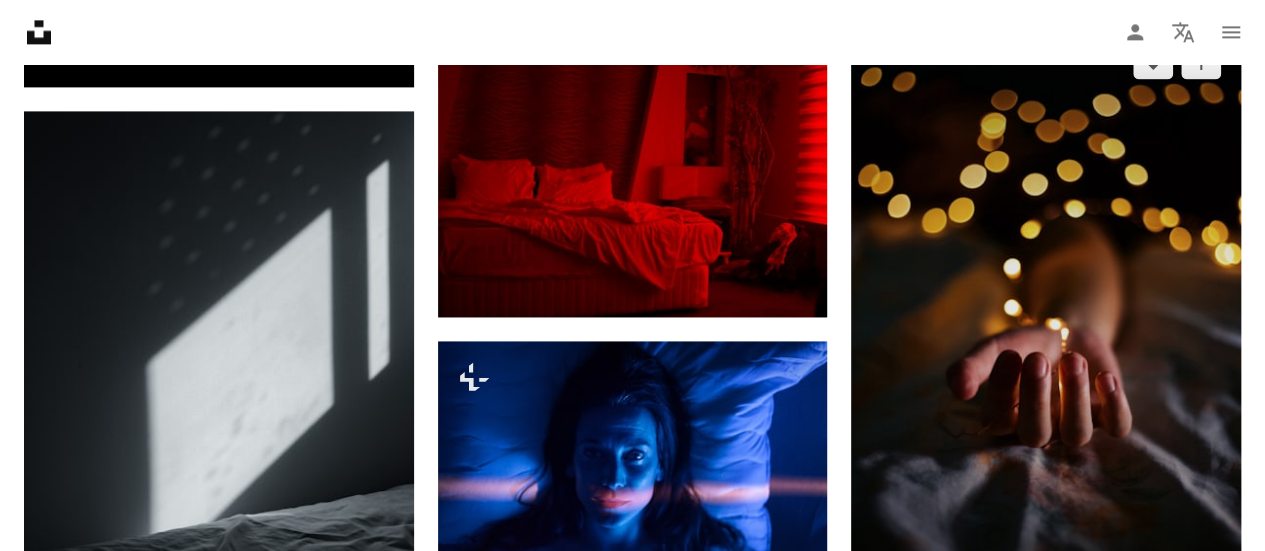 click at bounding box center (1046, 319) 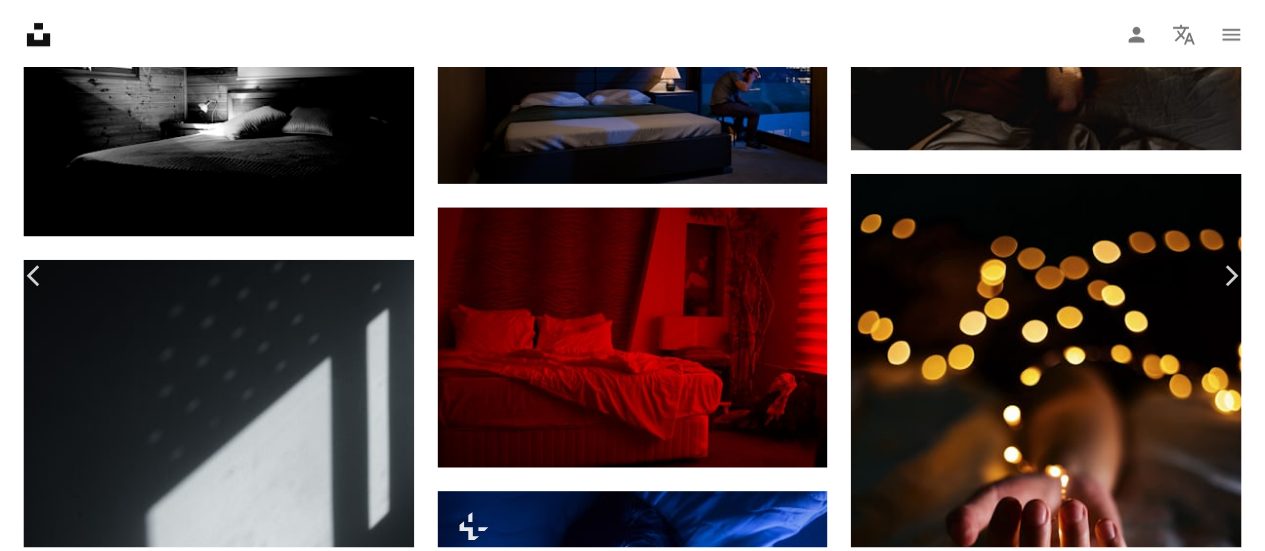 scroll, scrollTop: 140, scrollLeft: 0, axis: vertical 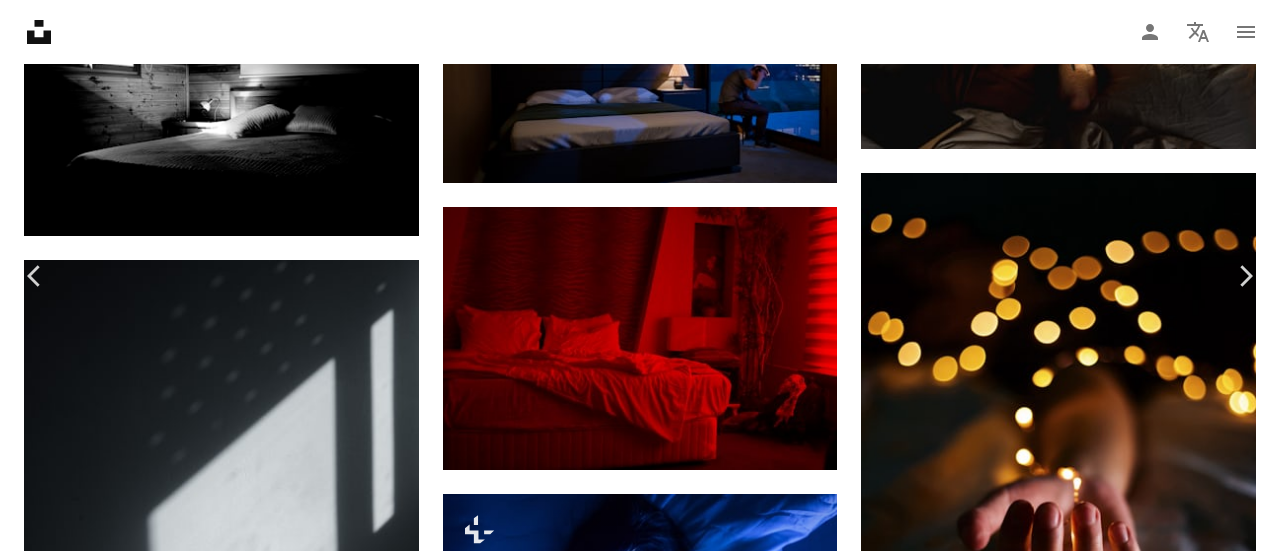 click on "Chevron down" 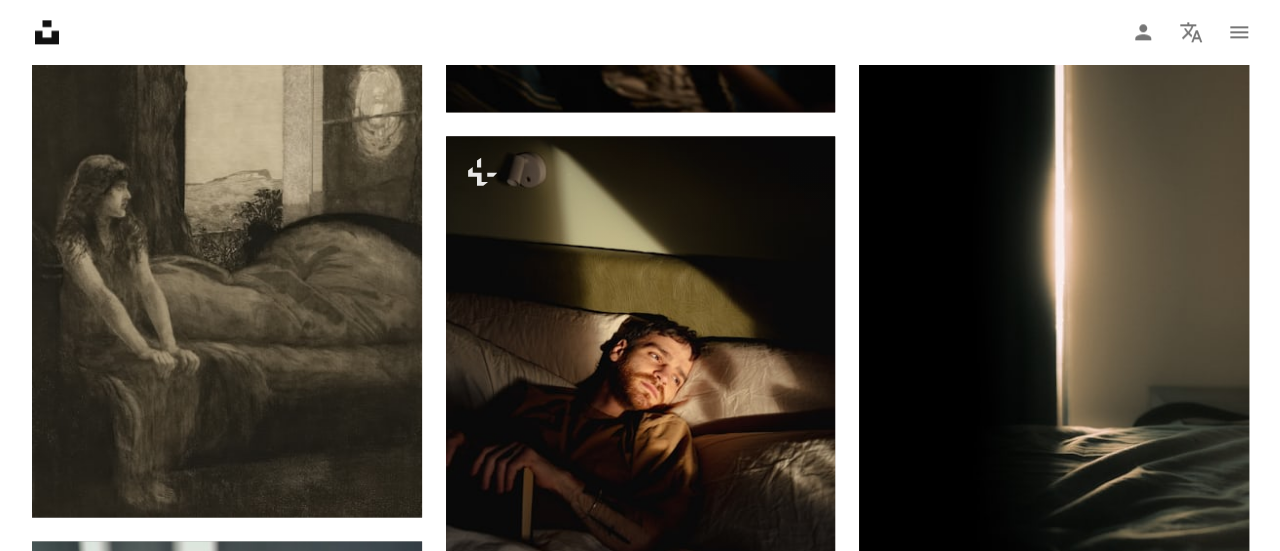 scroll, scrollTop: 16530, scrollLeft: 0, axis: vertical 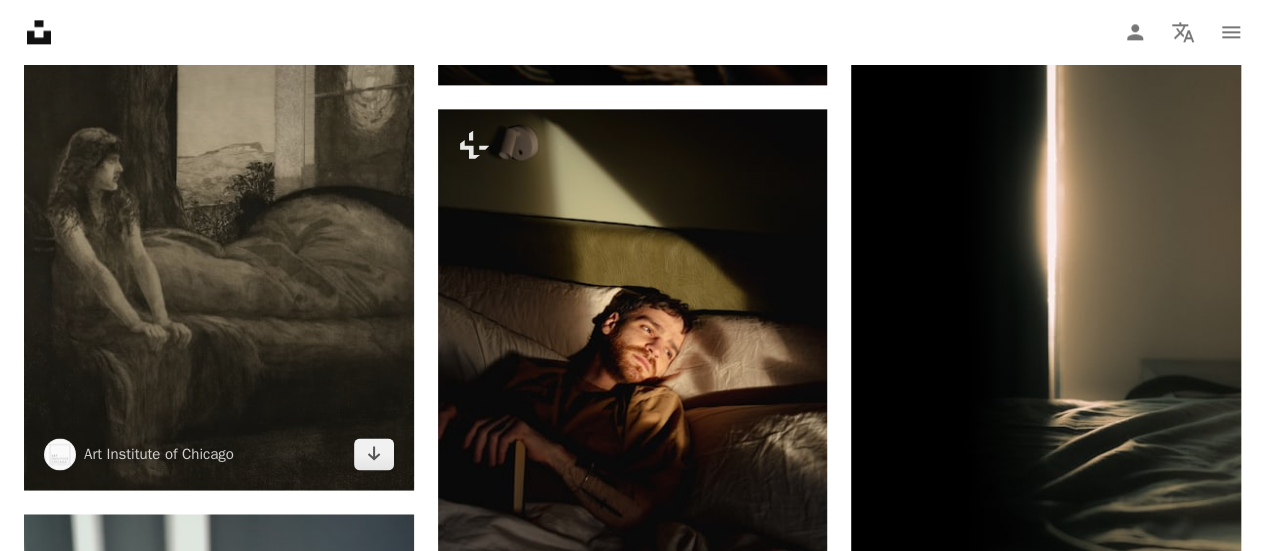 click at bounding box center (219, 214) 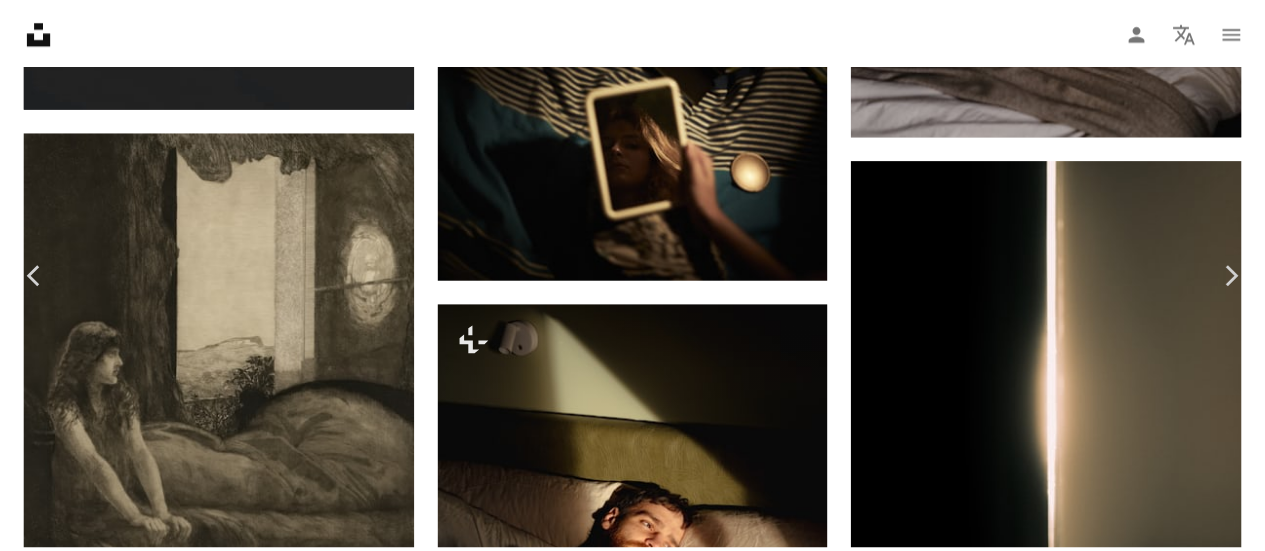 scroll, scrollTop: 108, scrollLeft: 0, axis: vertical 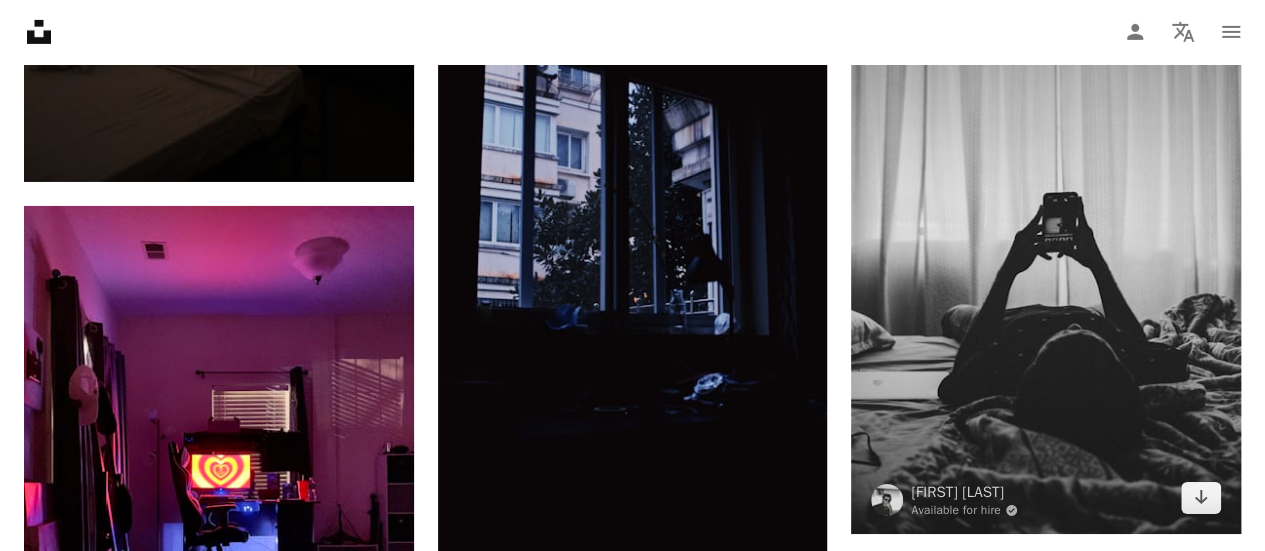 click at bounding box center [1046, 255] 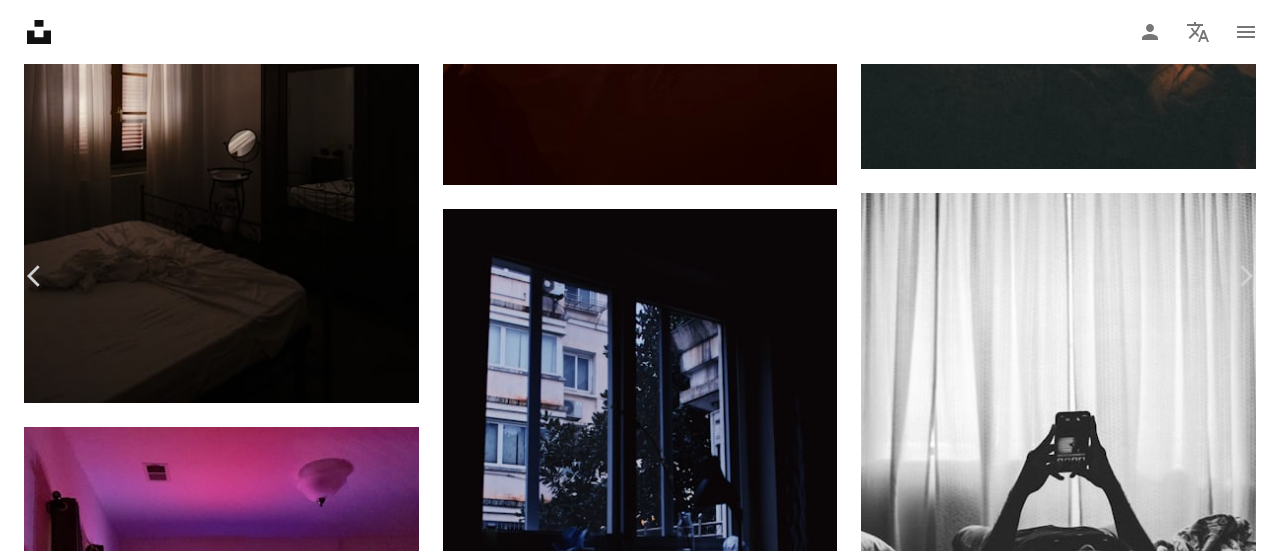 scroll, scrollTop: 89, scrollLeft: 0, axis: vertical 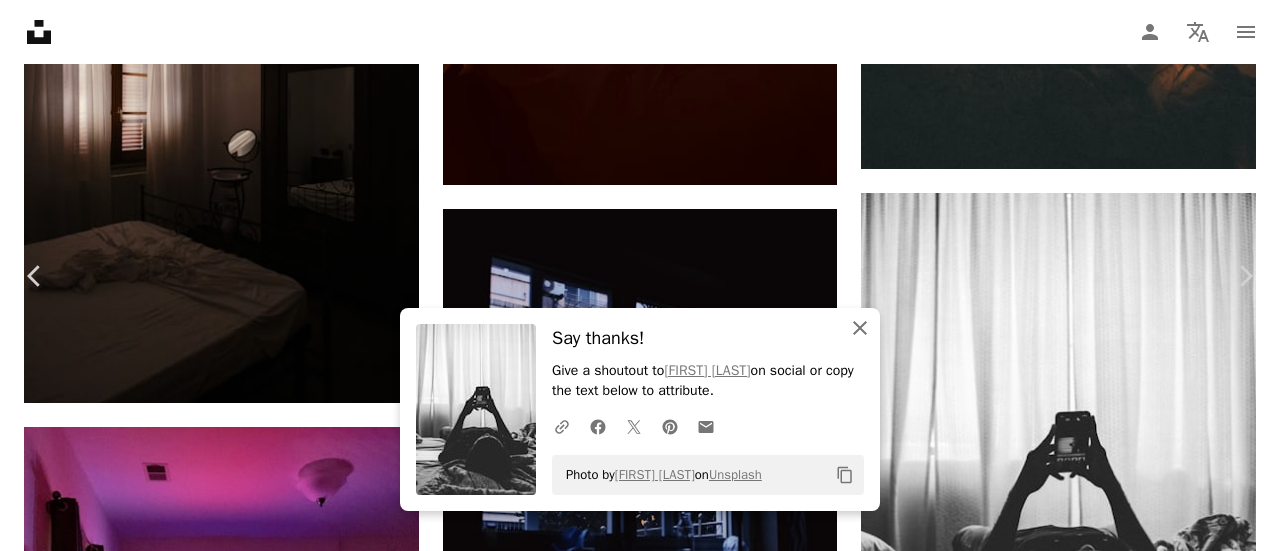click on "An X shape" 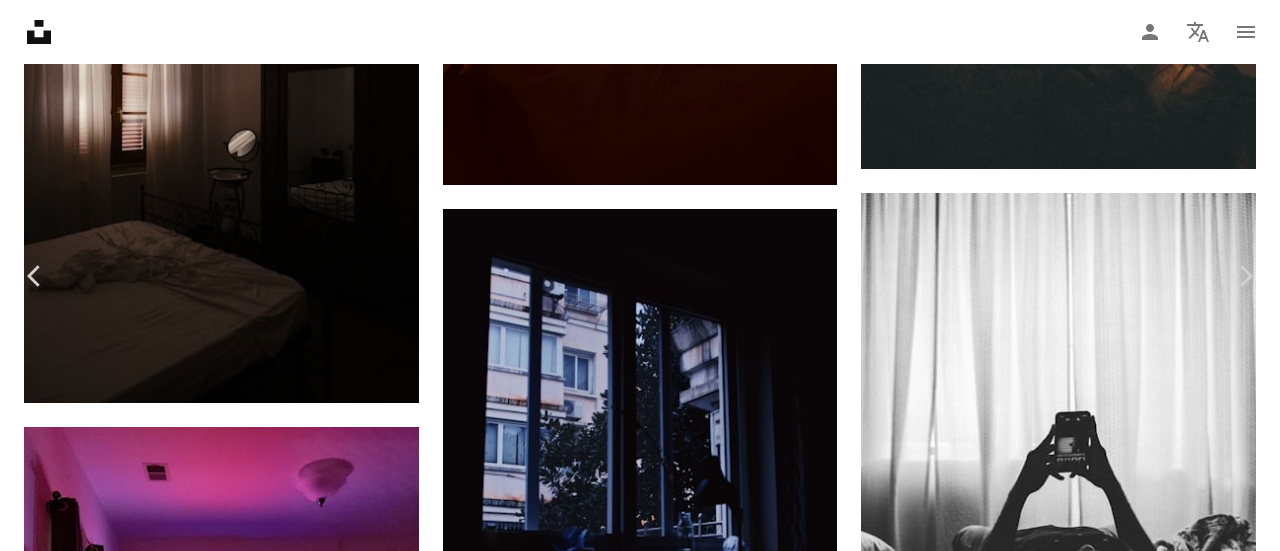 click on "Zoom in" at bounding box center [632, 5650] 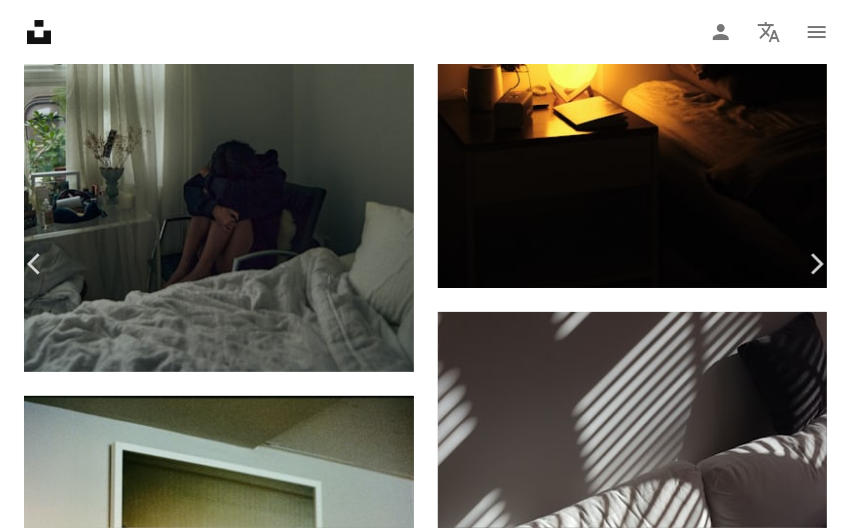 scroll, scrollTop: 71004, scrollLeft: 0, axis: vertical 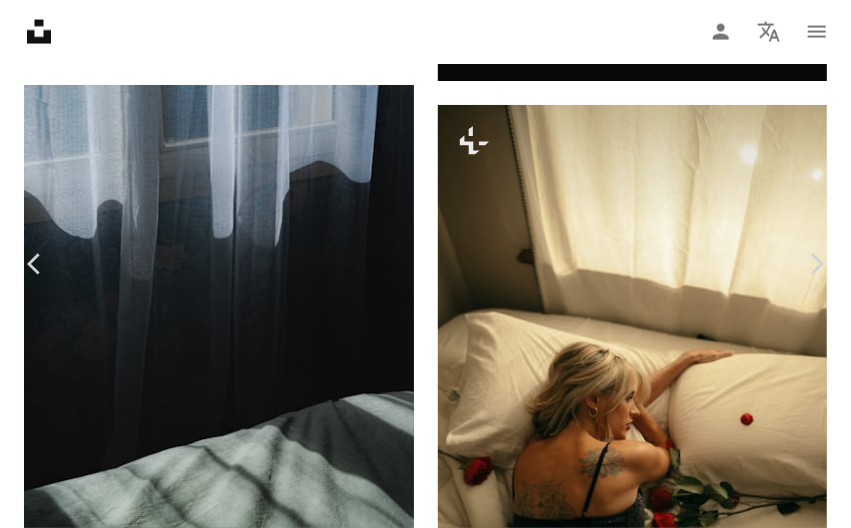 click on "Chevron down" 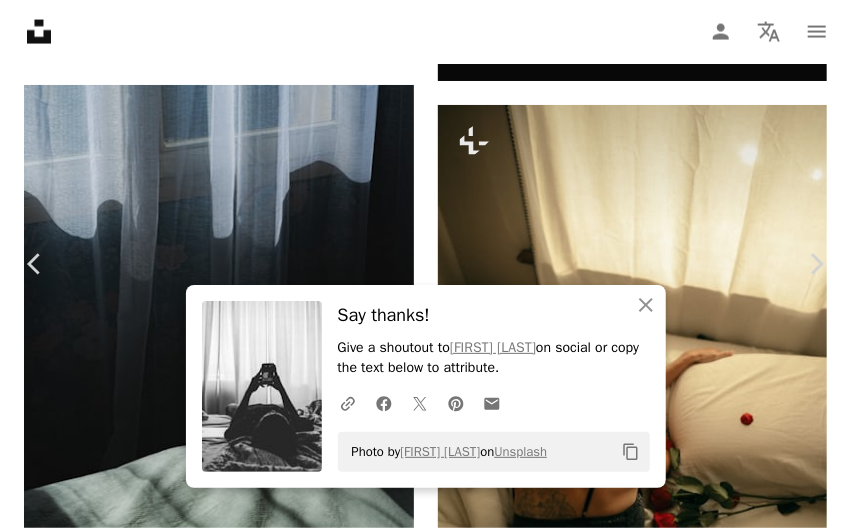click on "An X shape" at bounding box center (20, 20) 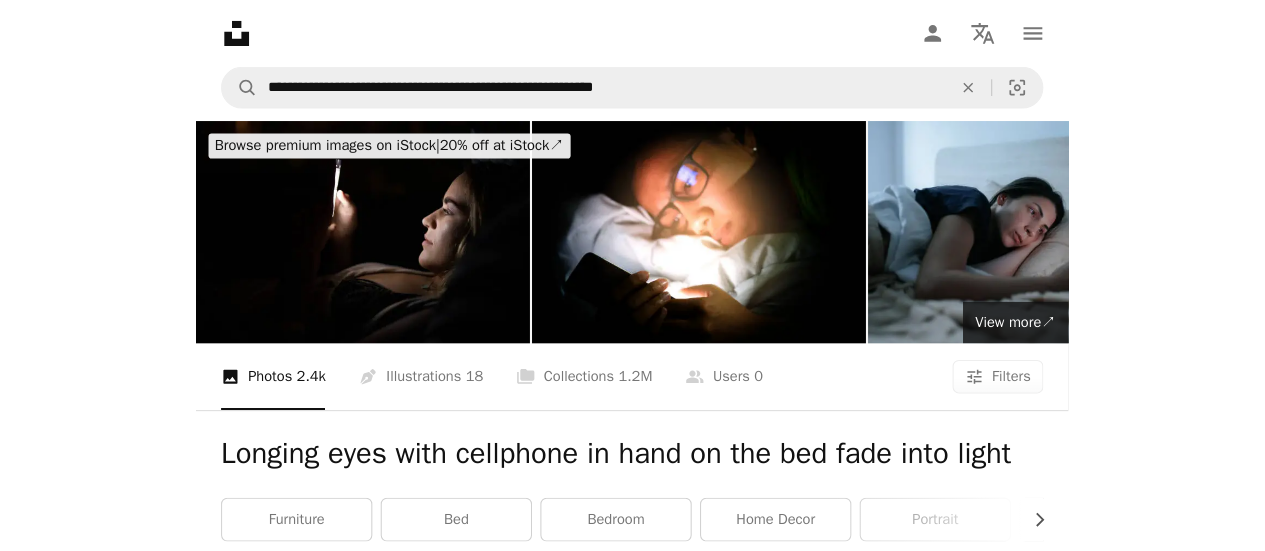 scroll, scrollTop: 0, scrollLeft: 0, axis: both 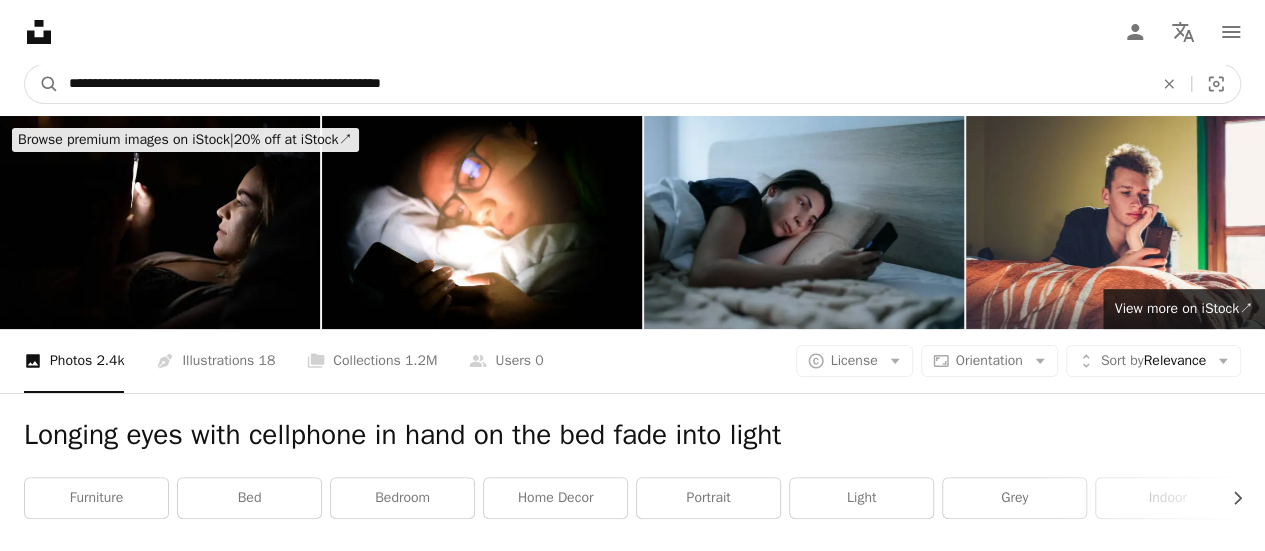 drag, startPoint x: 493, startPoint y: 87, endPoint x: 0, endPoint y: 82, distance: 493.02536 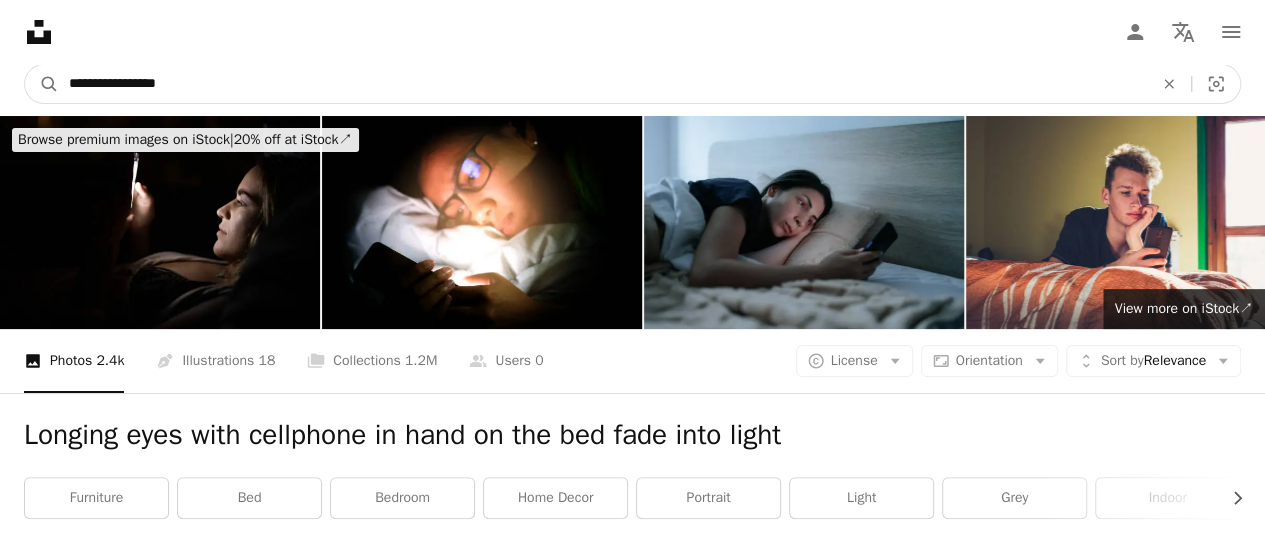 type on "**********" 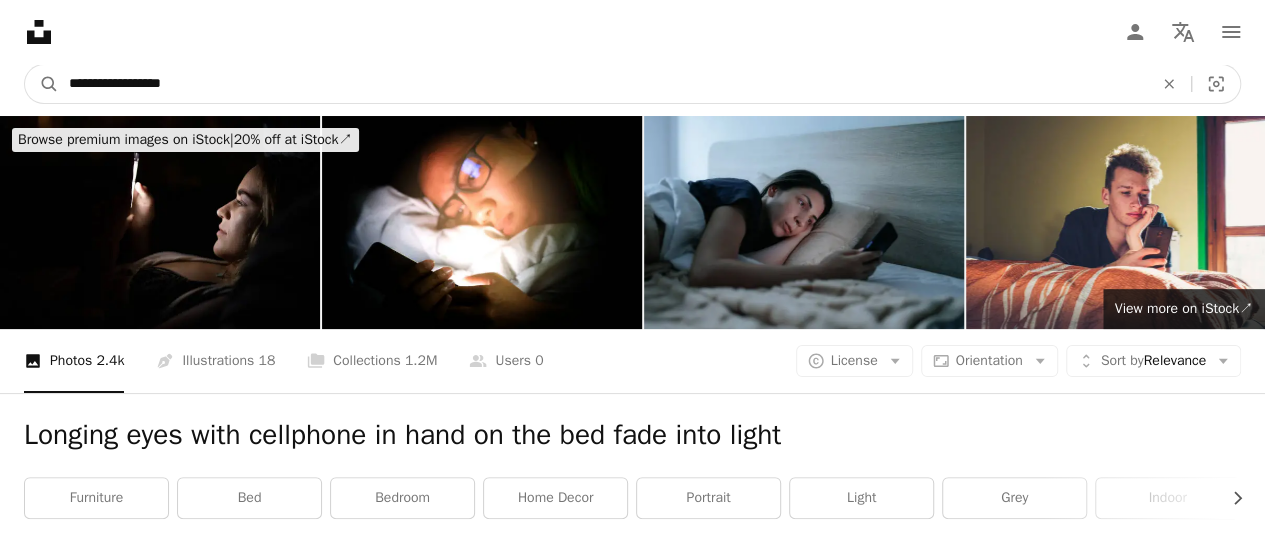 click on "A magnifying glass" at bounding box center [42, 84] 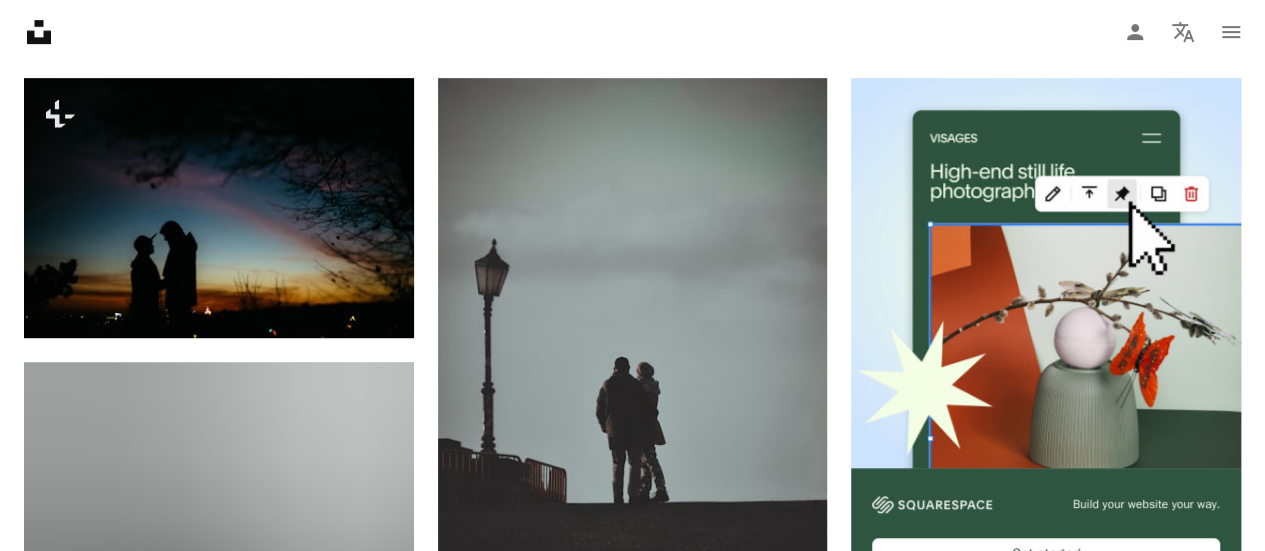 scroll, scrollTop: 0, scrollLeft: 0, axis: both 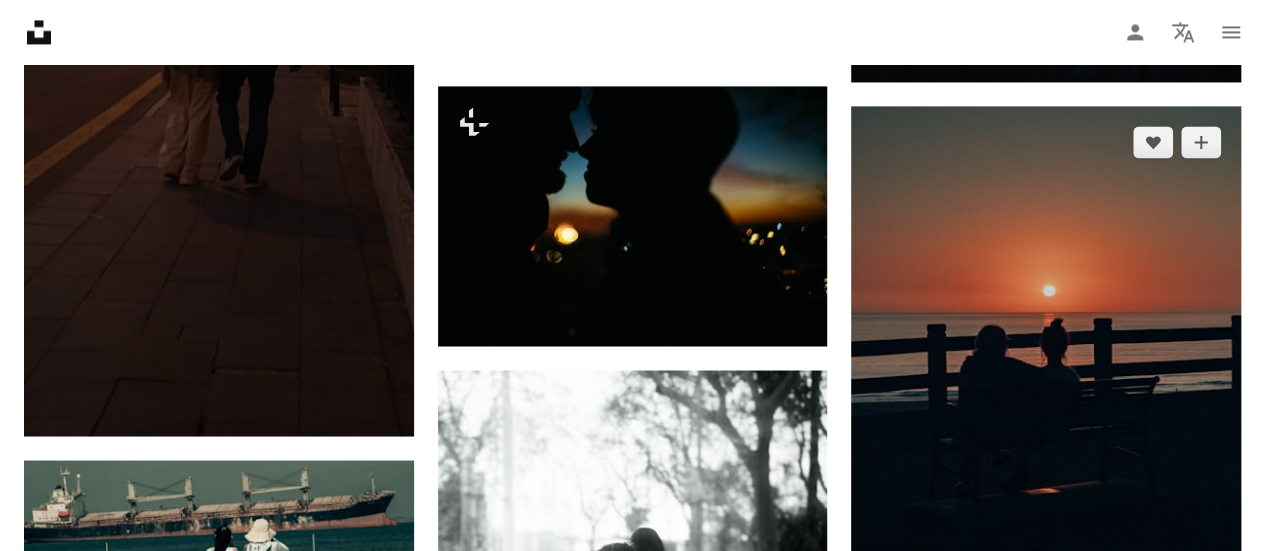 click at bounding box center [1046, 359] 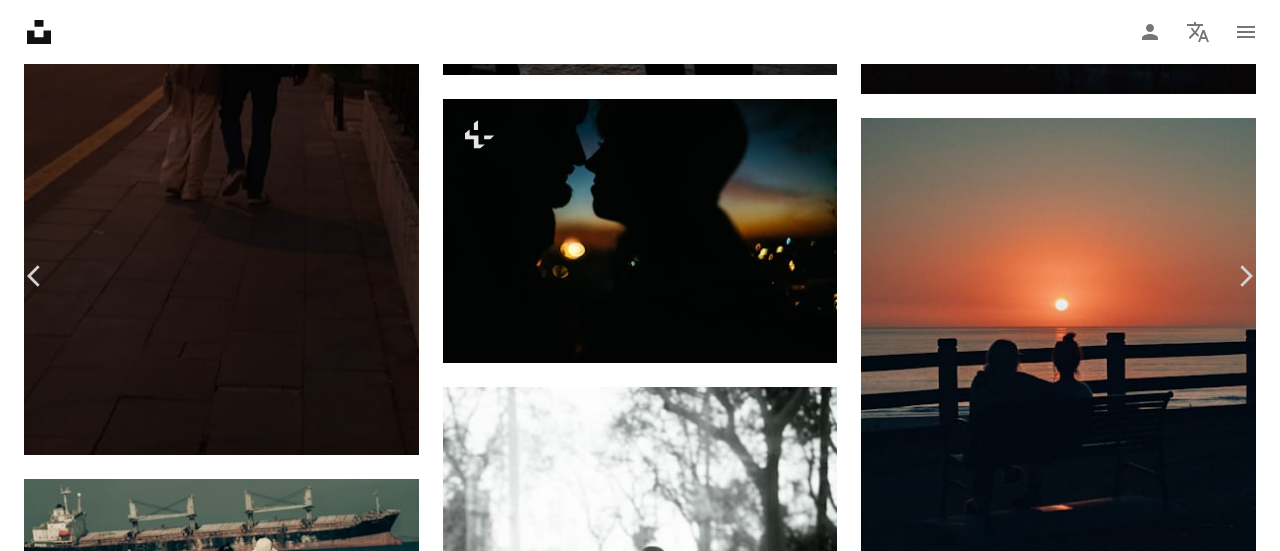 scroll, scrollTop: 15, scrollLeft: 0, axis: vertical 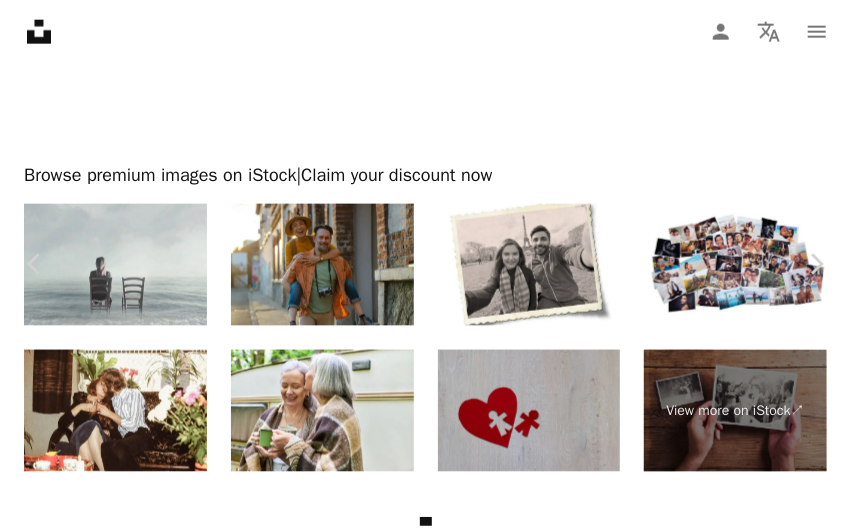 click on "Chevron down" 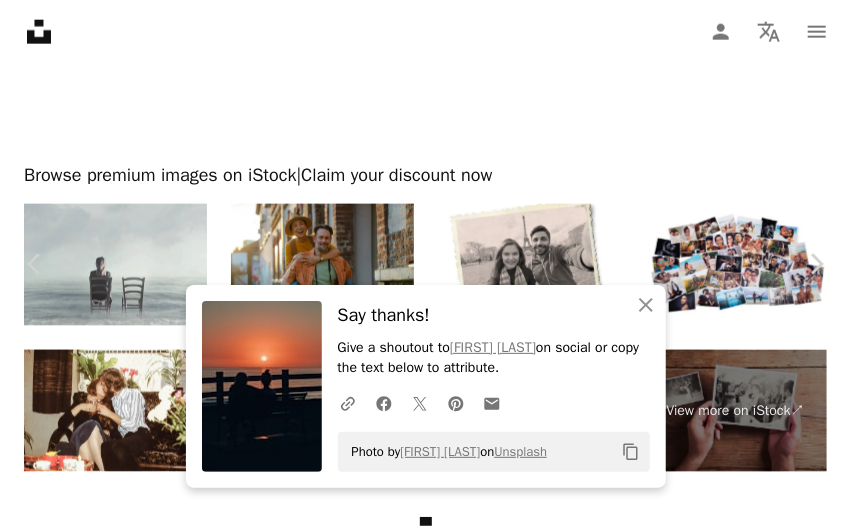 click 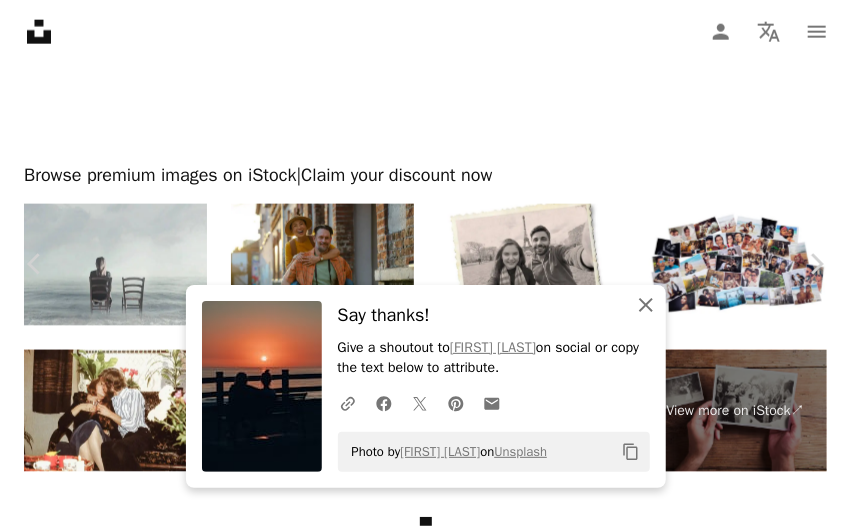 click on "An X shape" 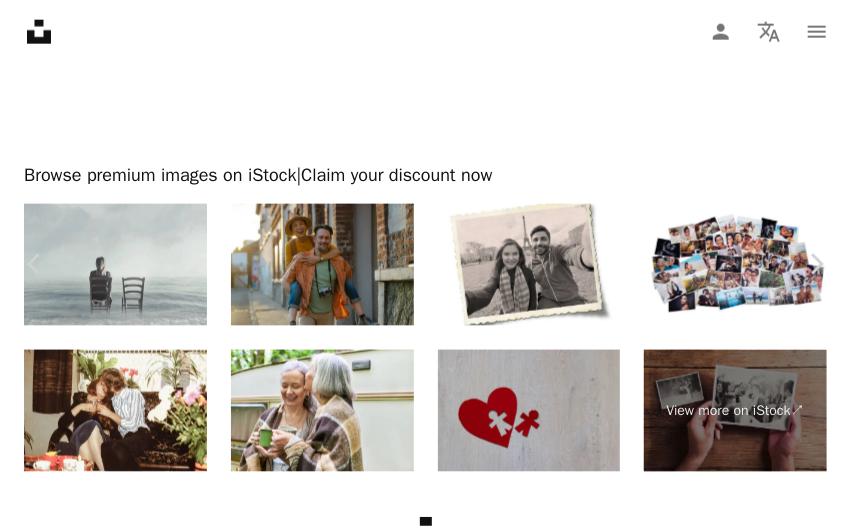 click on "Chevron down" 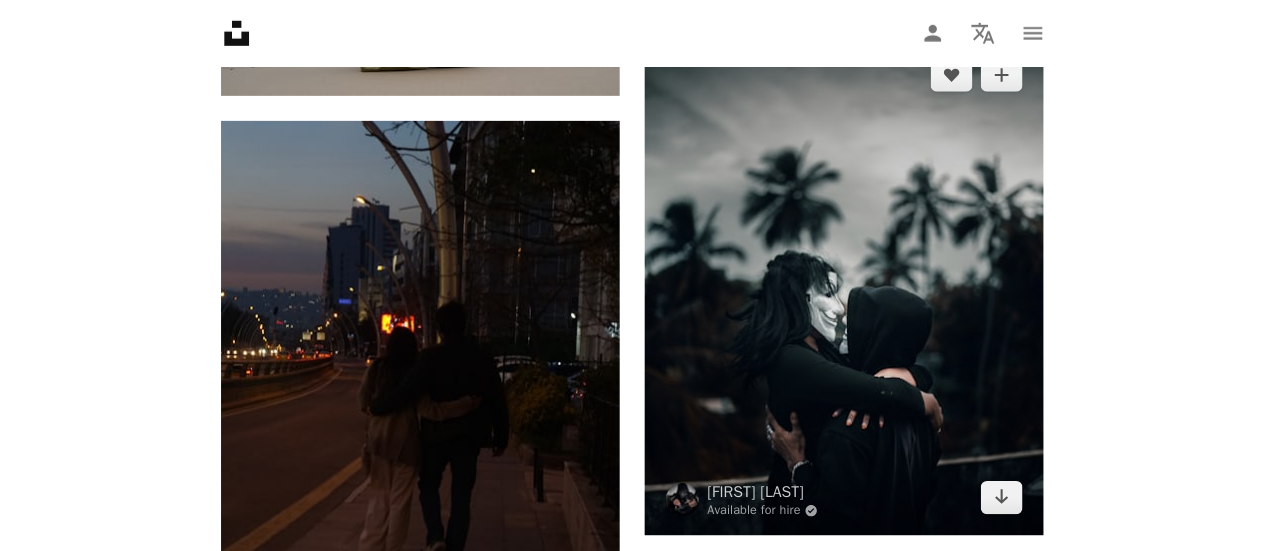 scroll, scrollTop: 0, scrollLeft: 0, axis: both 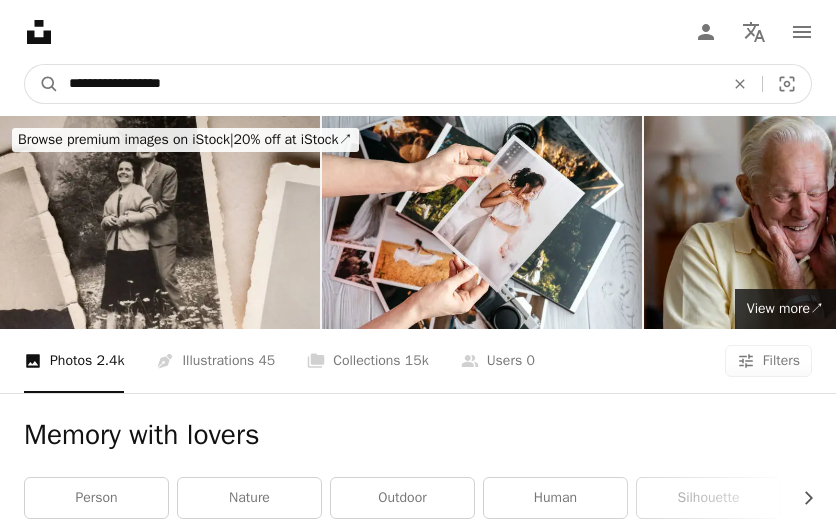 drag, startPoint x: 251, startPoint y: 92, endPoint x: -44, endPoint y: 90, distance: 295.00677 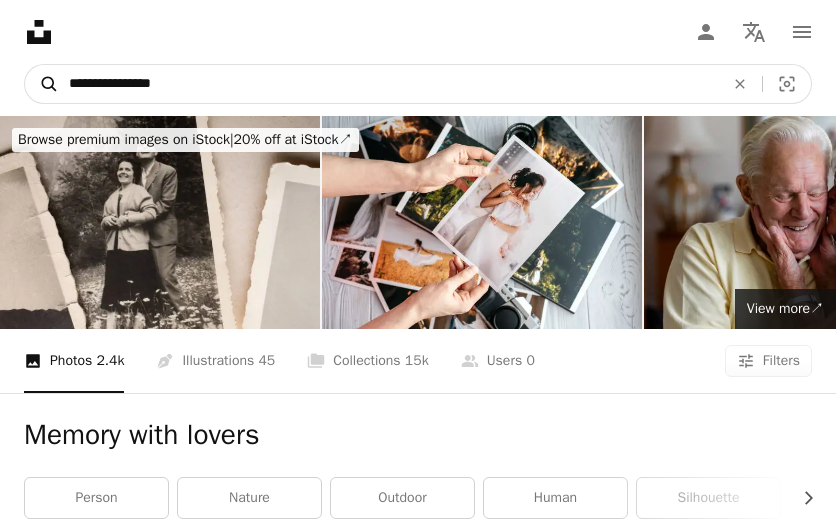 type on "**********" 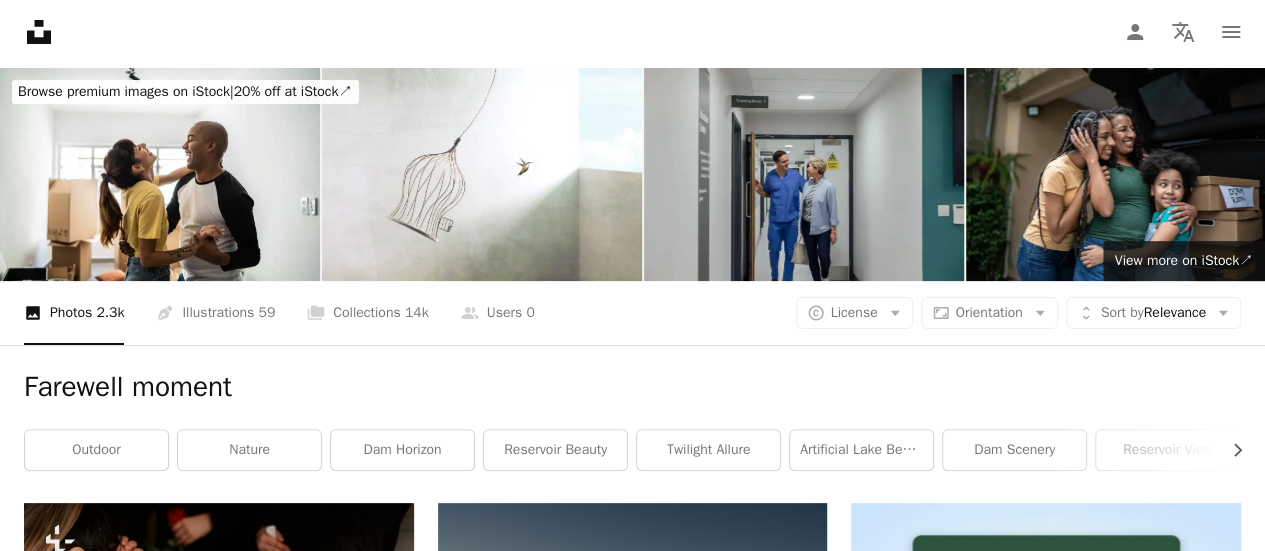 scroll, scrollTop: 0, scrollLeft: 0, axis: both 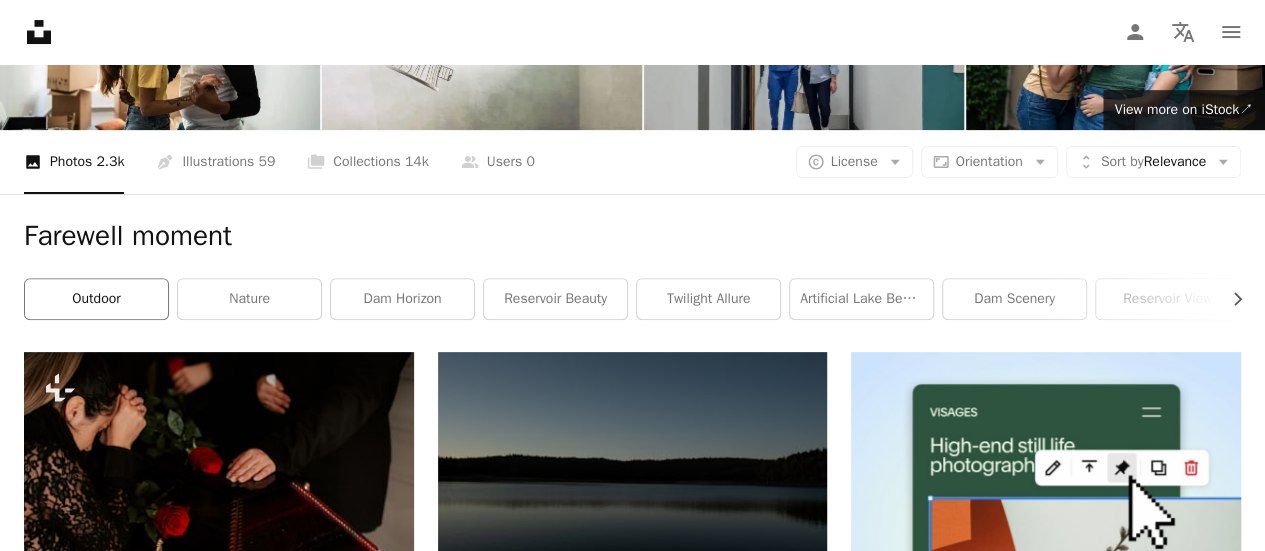 click on "outdoor" at bounding box center (96, 299) 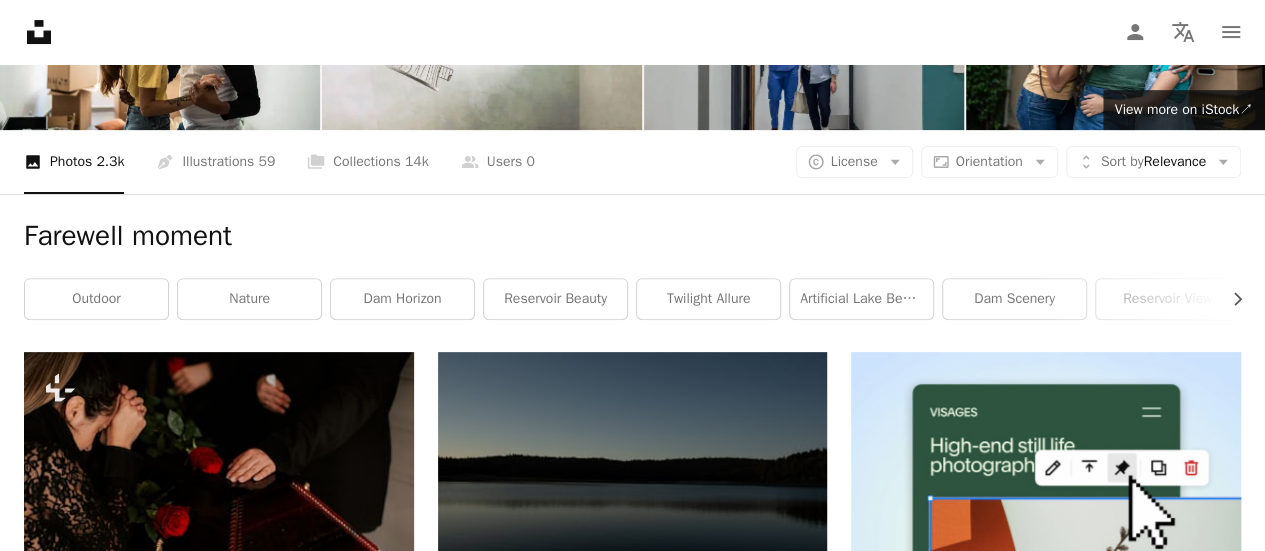 scroll, scrollTop: 0, scrollLeft: 0, axis: both 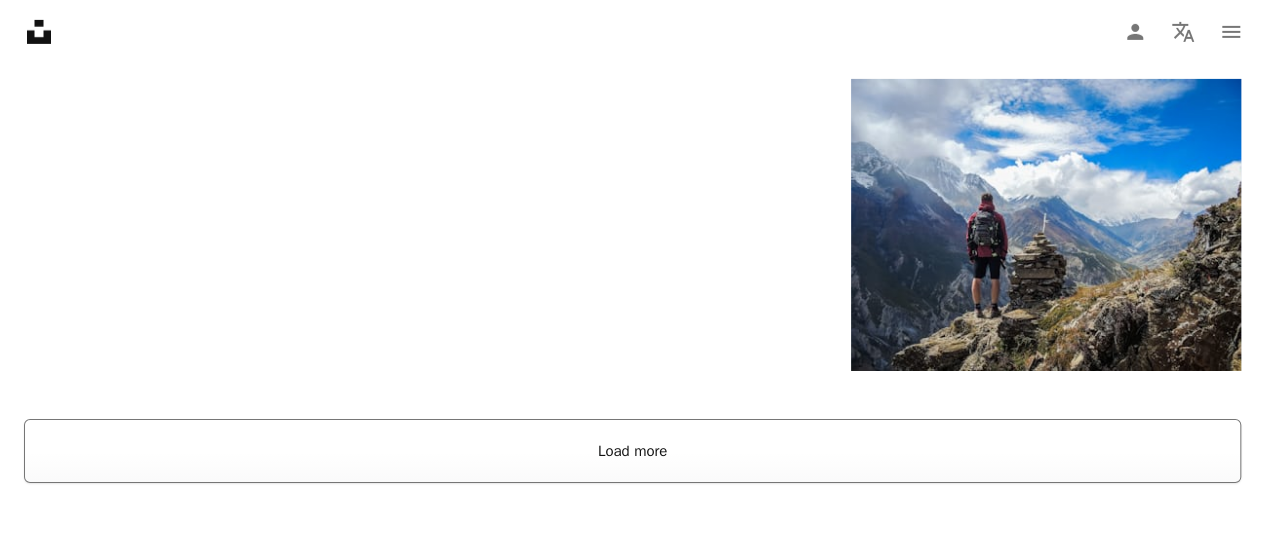 click on "Load more" at bounding box center (632, 451) 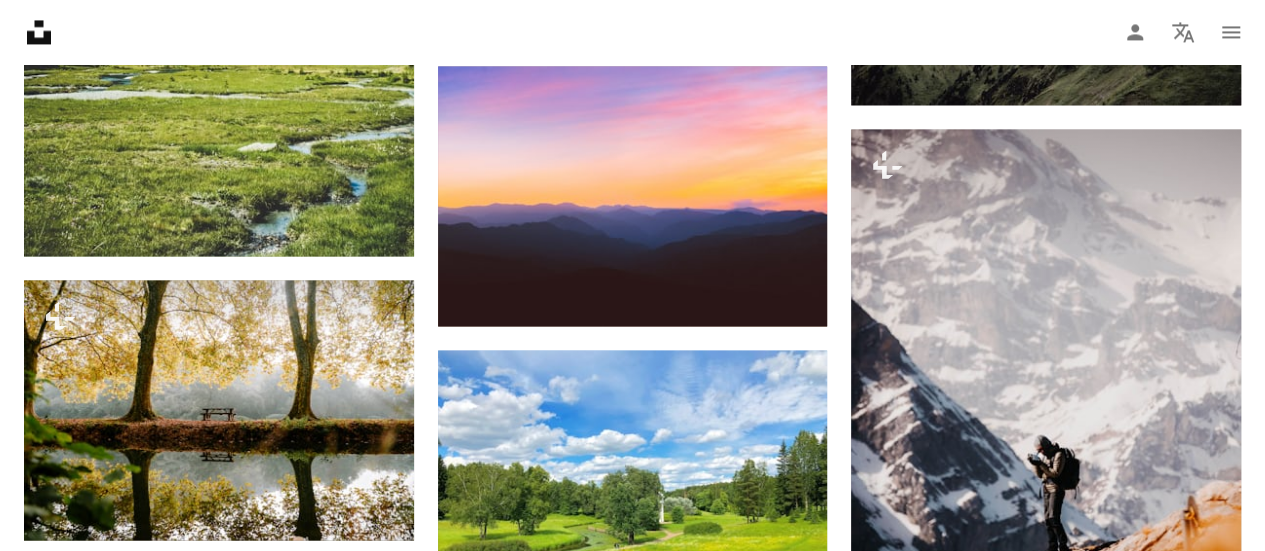 scroll, scrollTop: 9283, scrollLeft: 0, axis: vertical 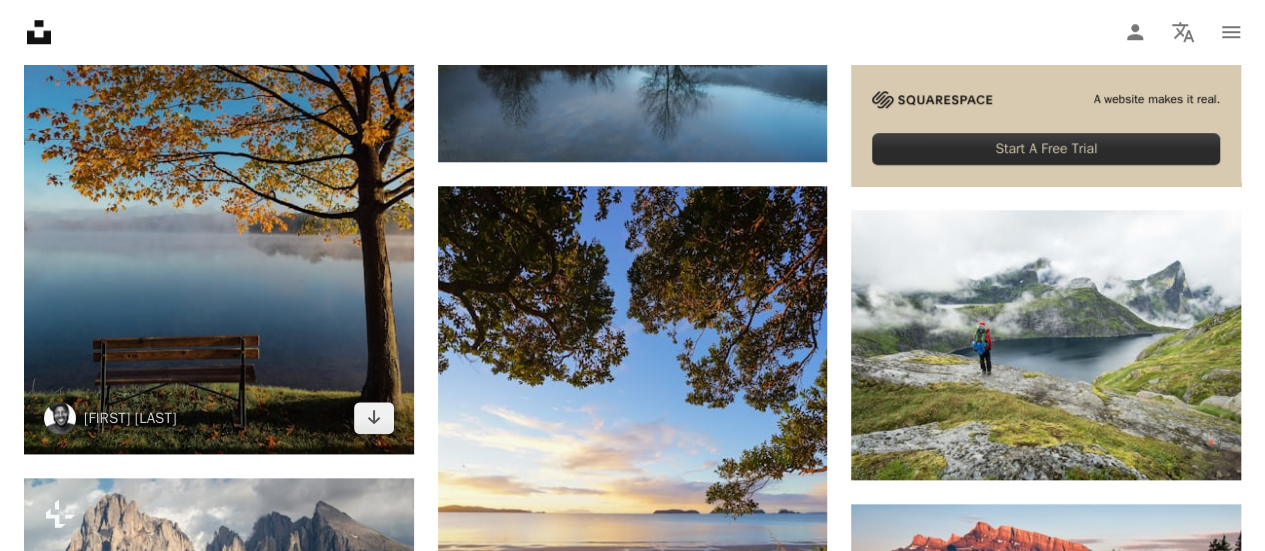 click at bounding box center [219, 194] 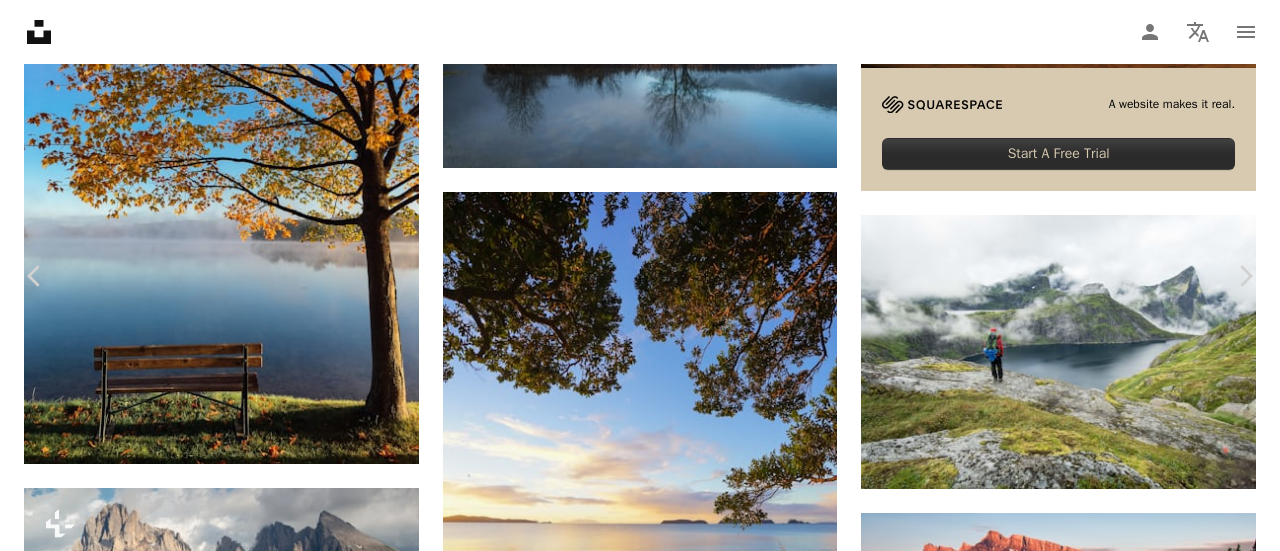scroll, scrollTop: 46, scrollLeft: 0, axis: vertical 